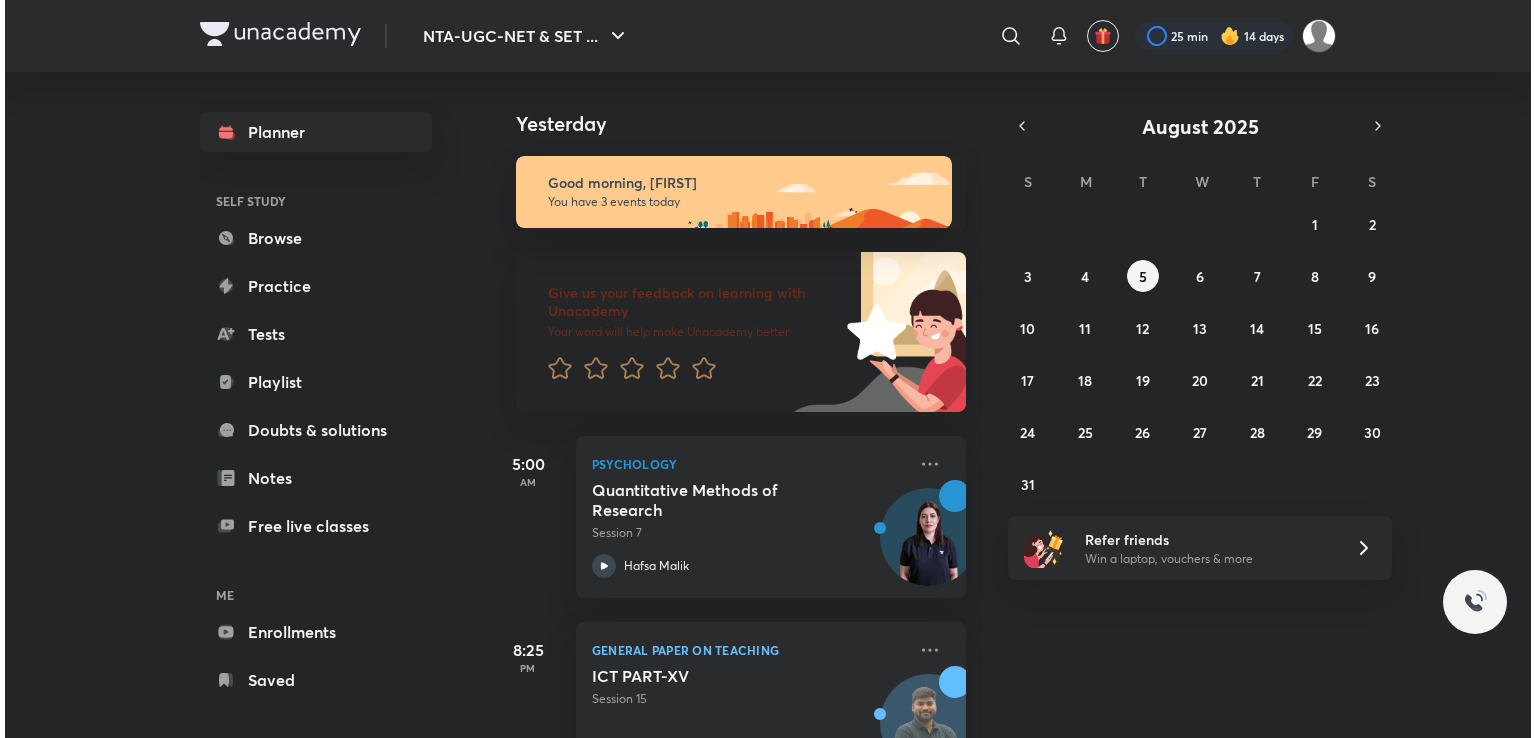 scroll, scrollTop: 0, scrollLeft: 0, axis: both 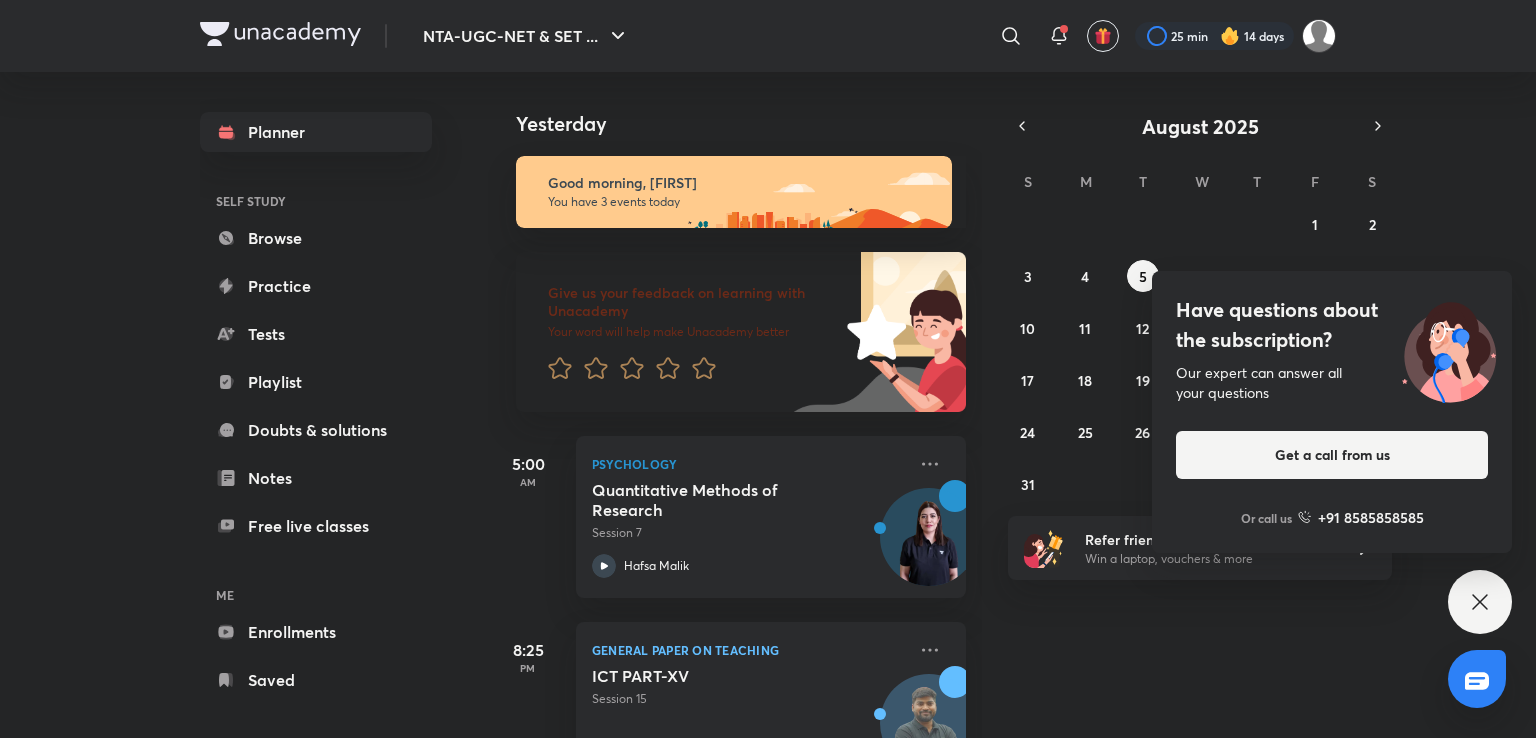 click on "Yesterday" at bounding box center [737, 104] 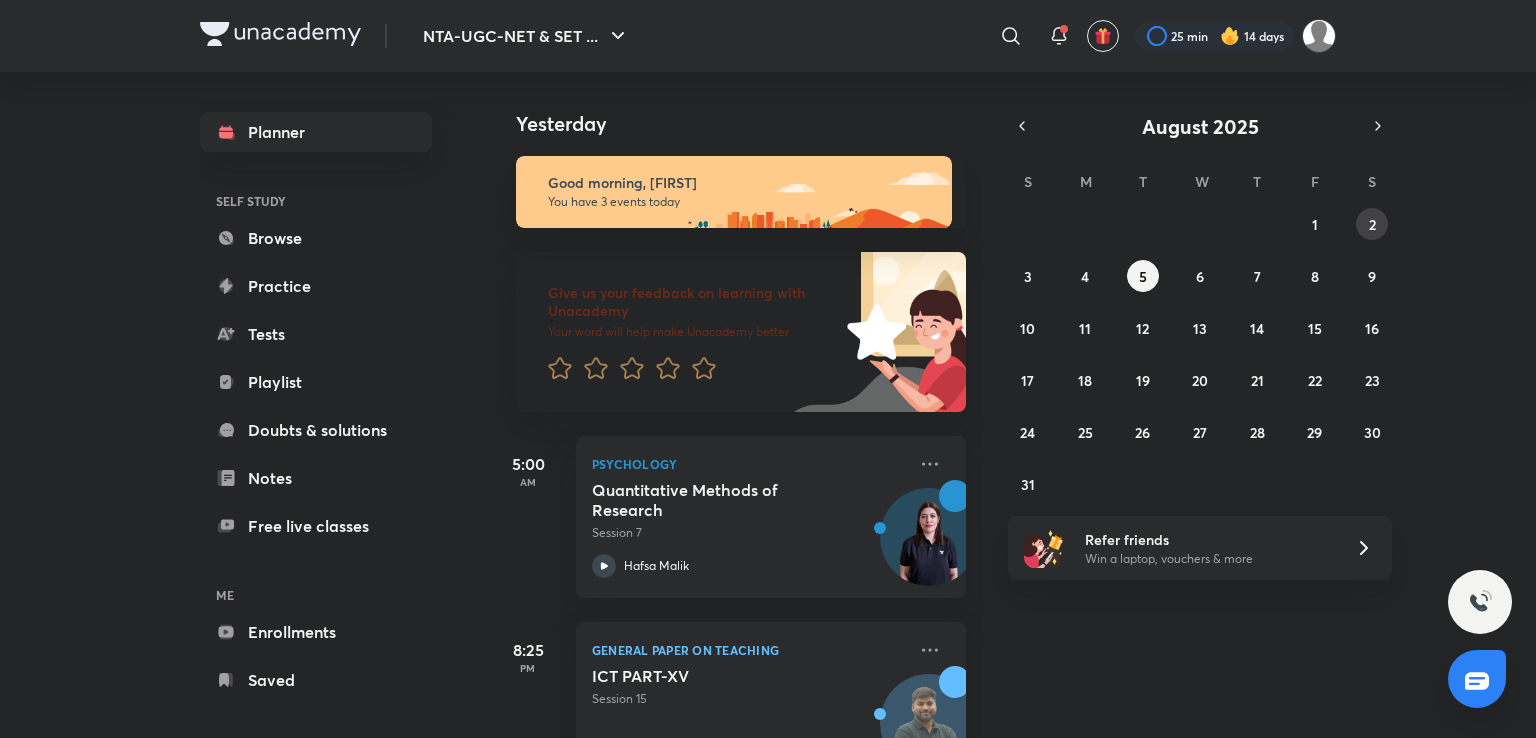 click on "2" at bounding box center (1372, 224) 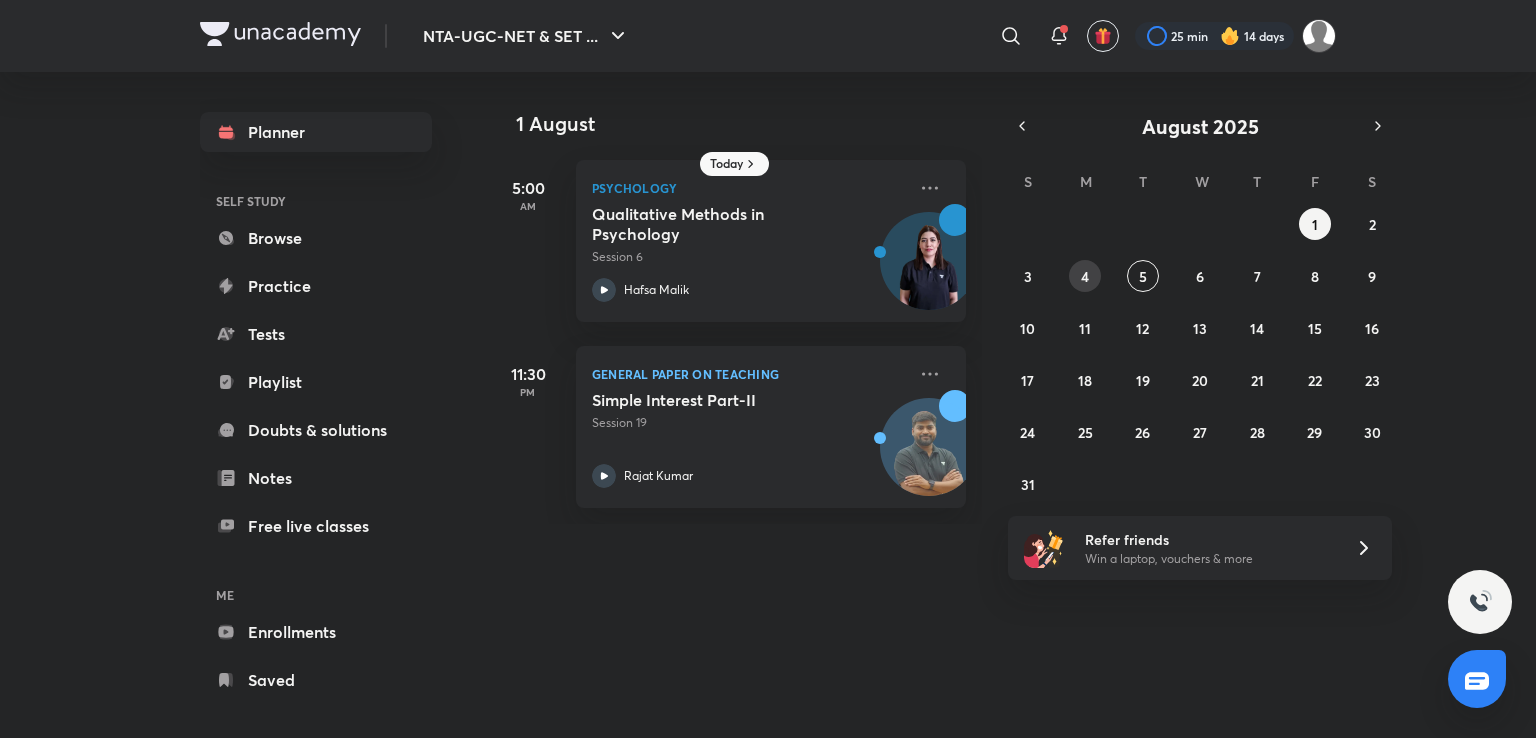 click on "4" at bounding box center [1085, 276] 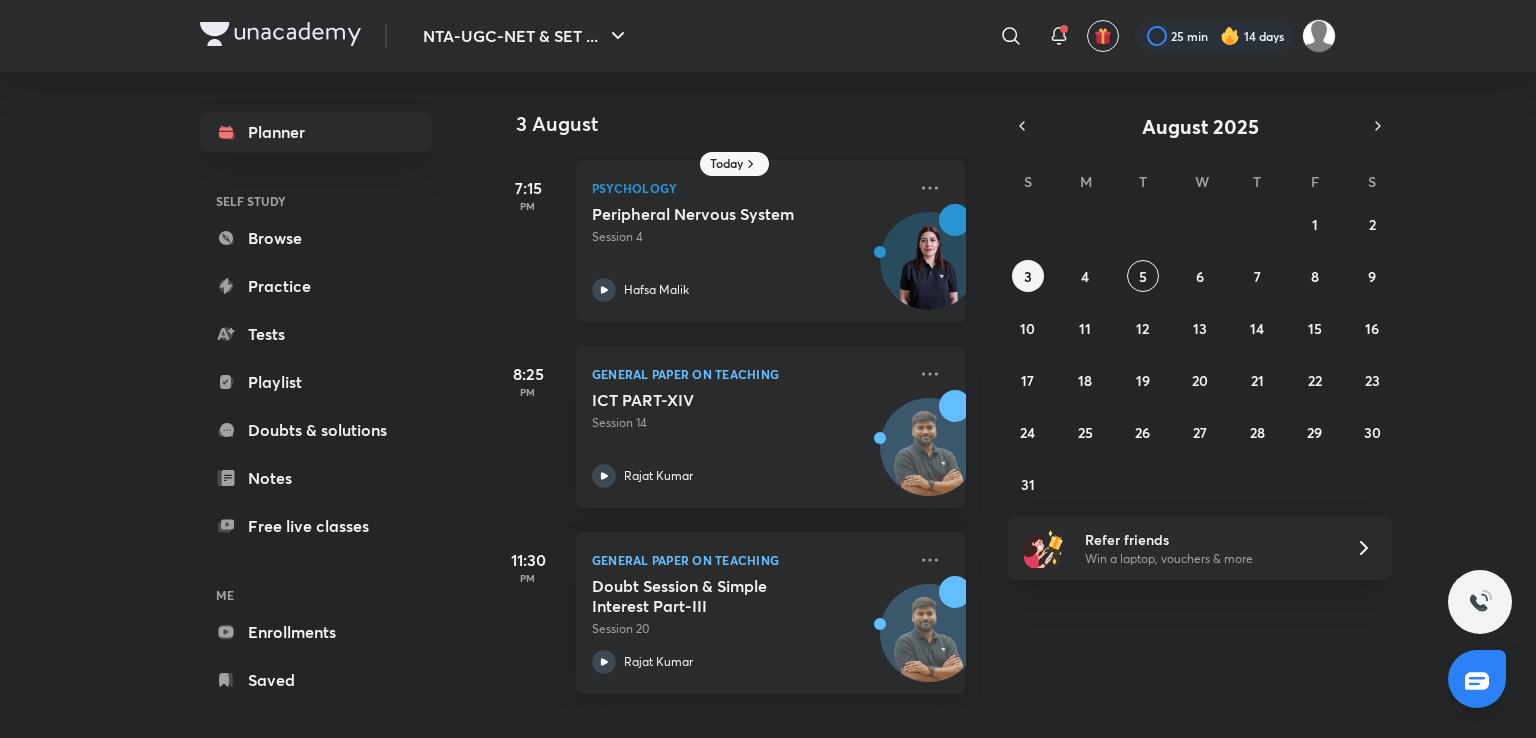 click on "Session 4" at bounding box center [749, 237] 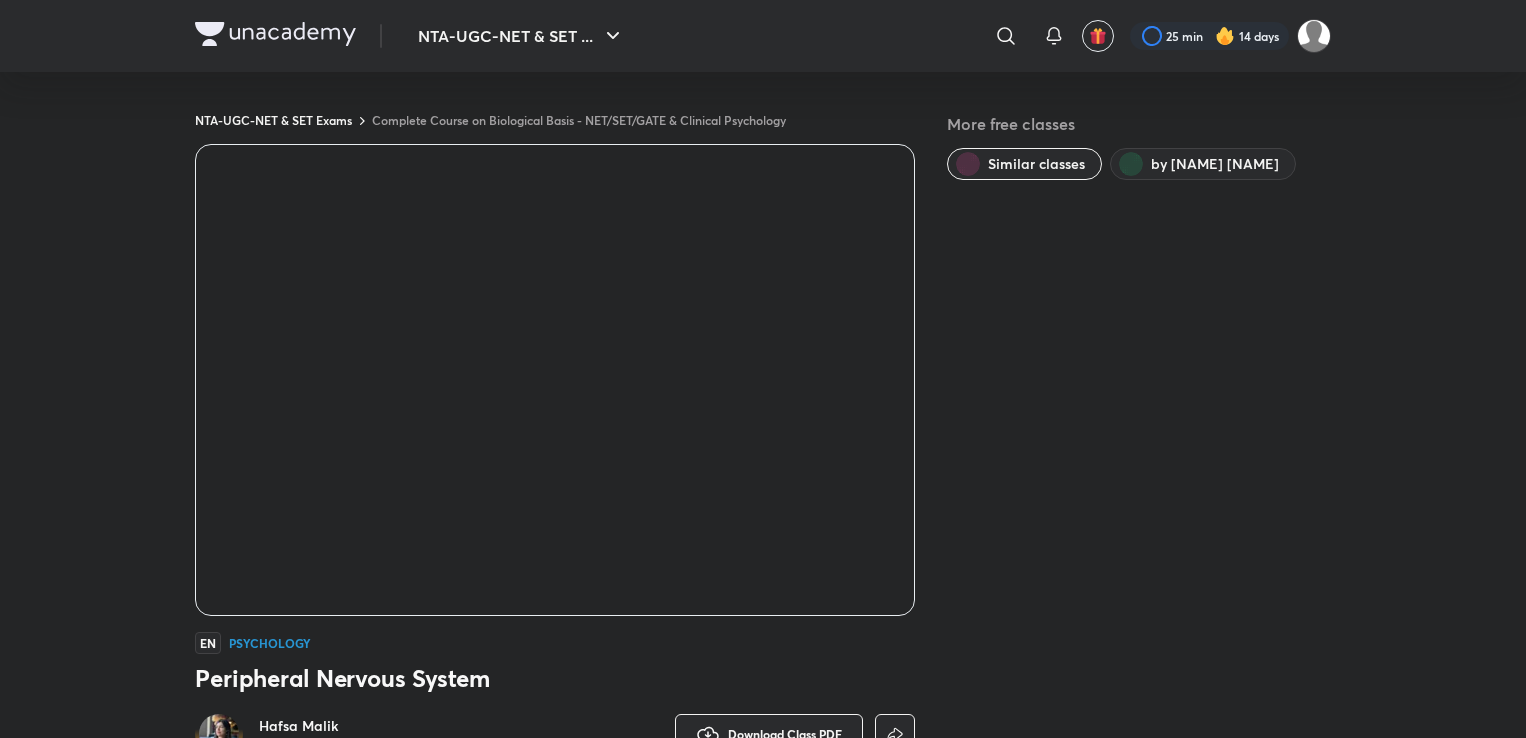 scroll, scrollTop: 0, scrollLeft: 0, axis: both 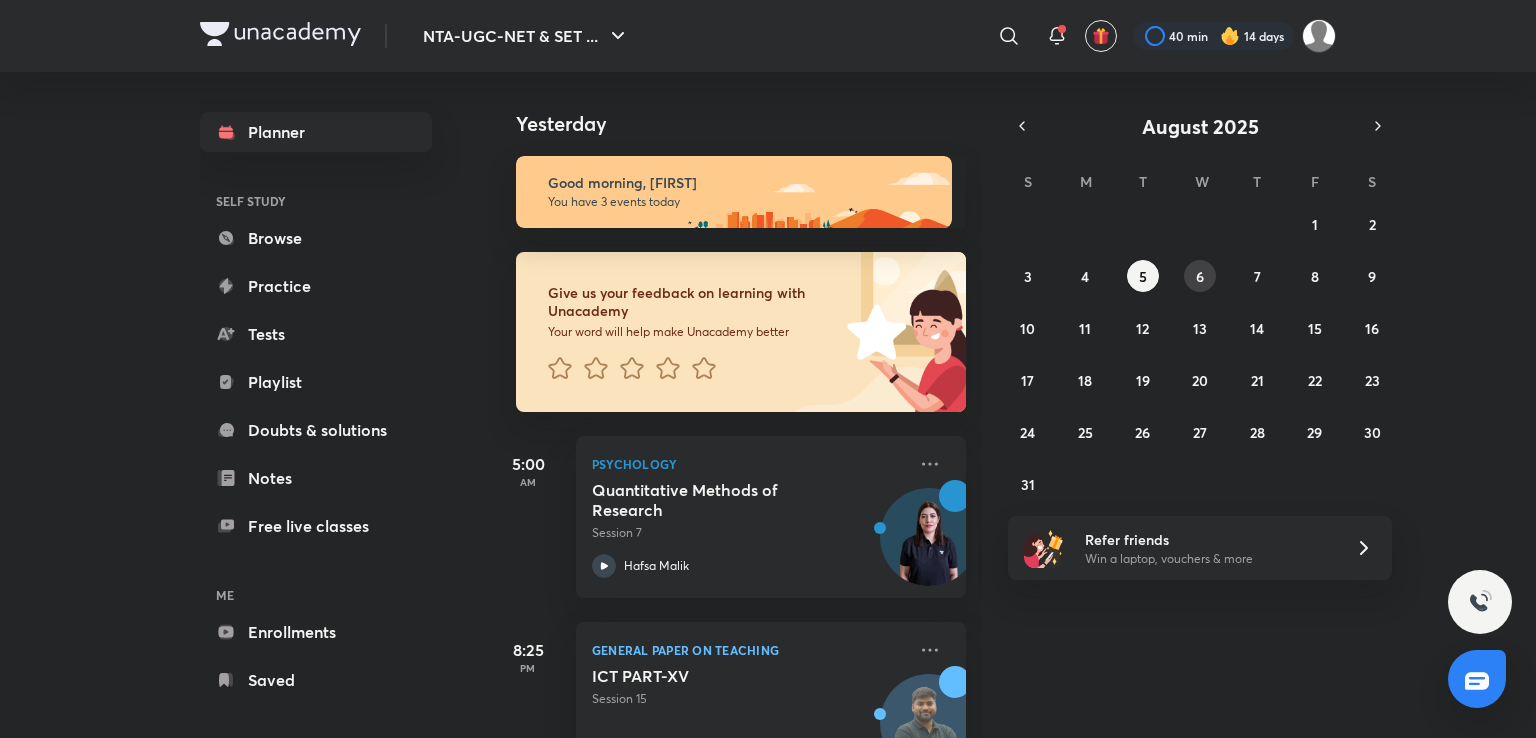 click on "6" at bounding box center [1200, 276] 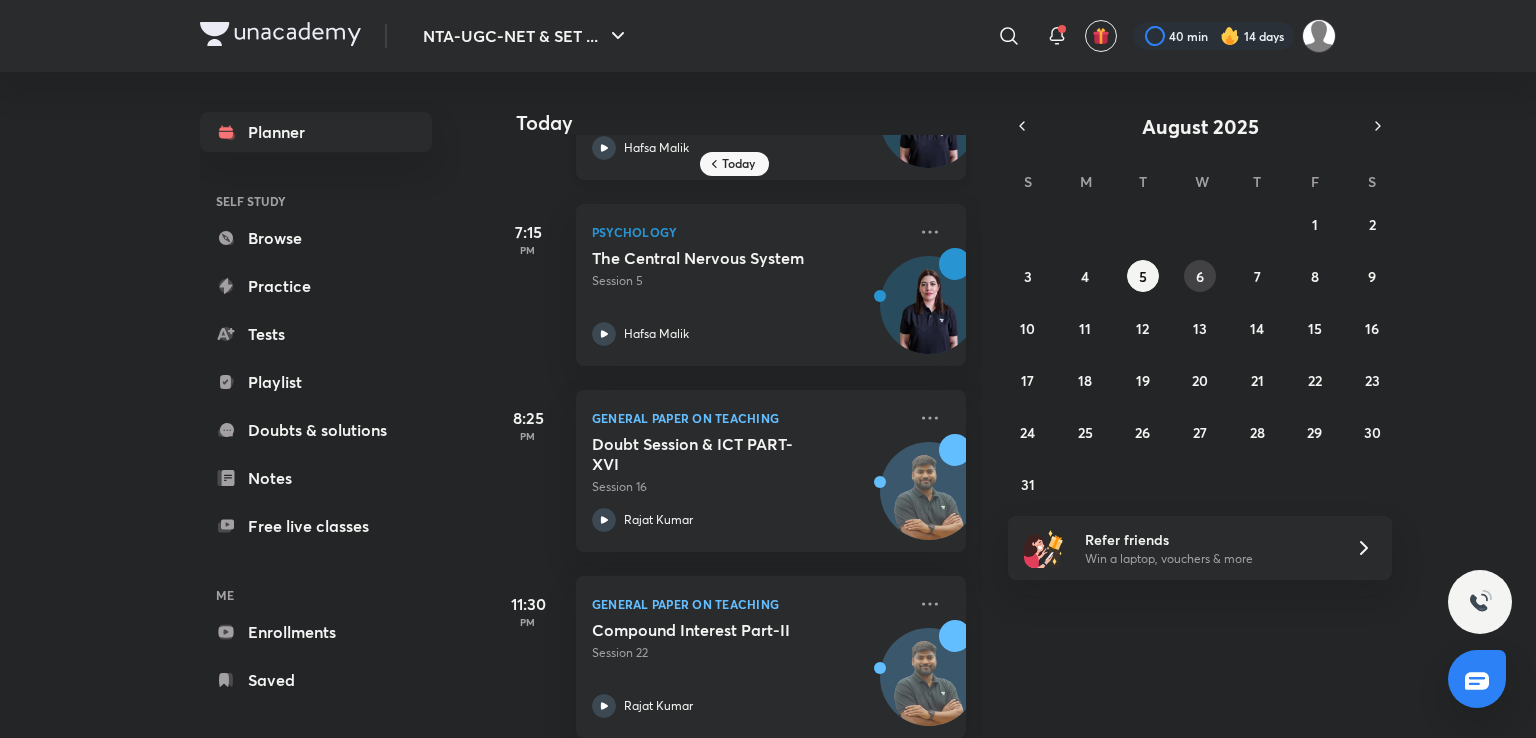 scroll, scrollTop: 70, scrollLeft: 0, axis: vertical 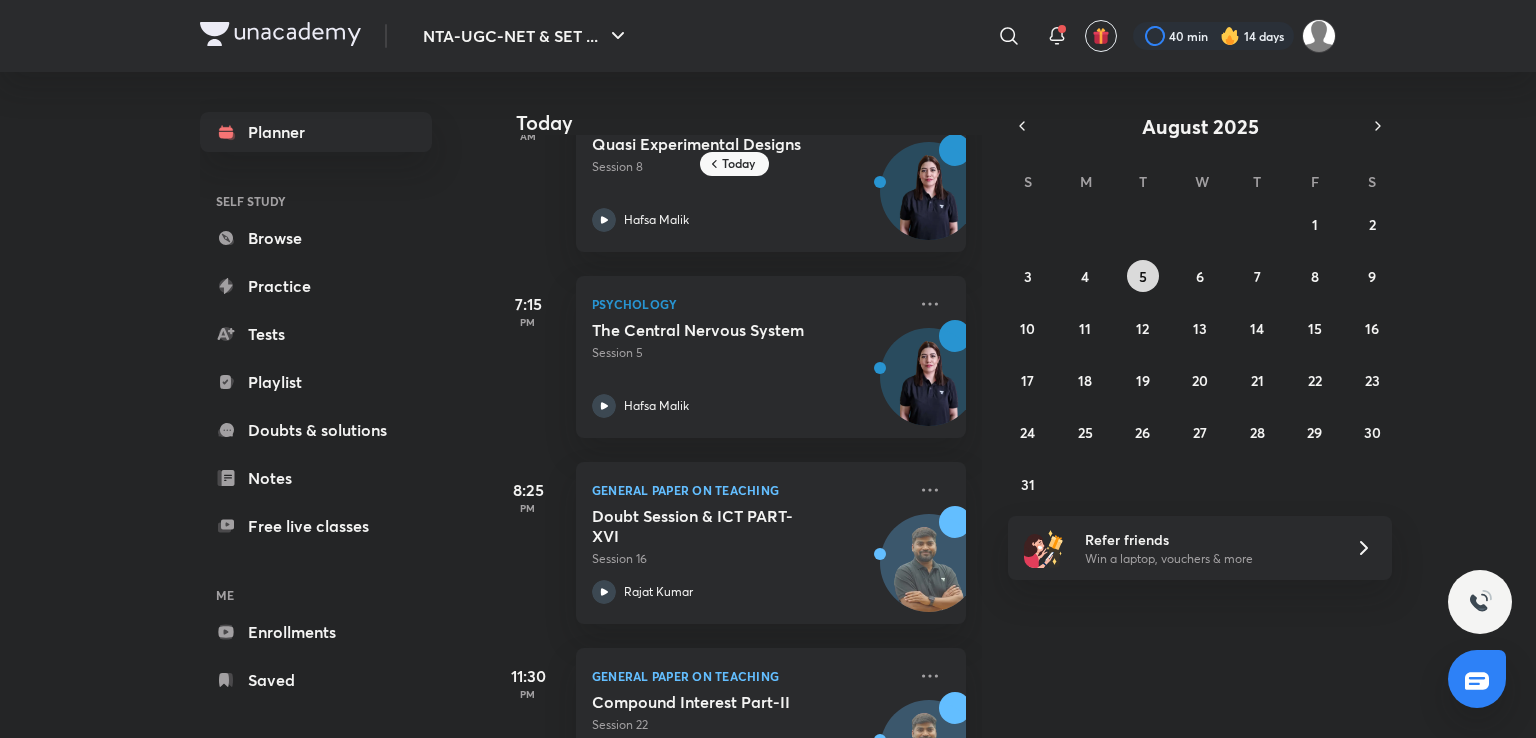 click on "5" at bounding box center (1143, 276) 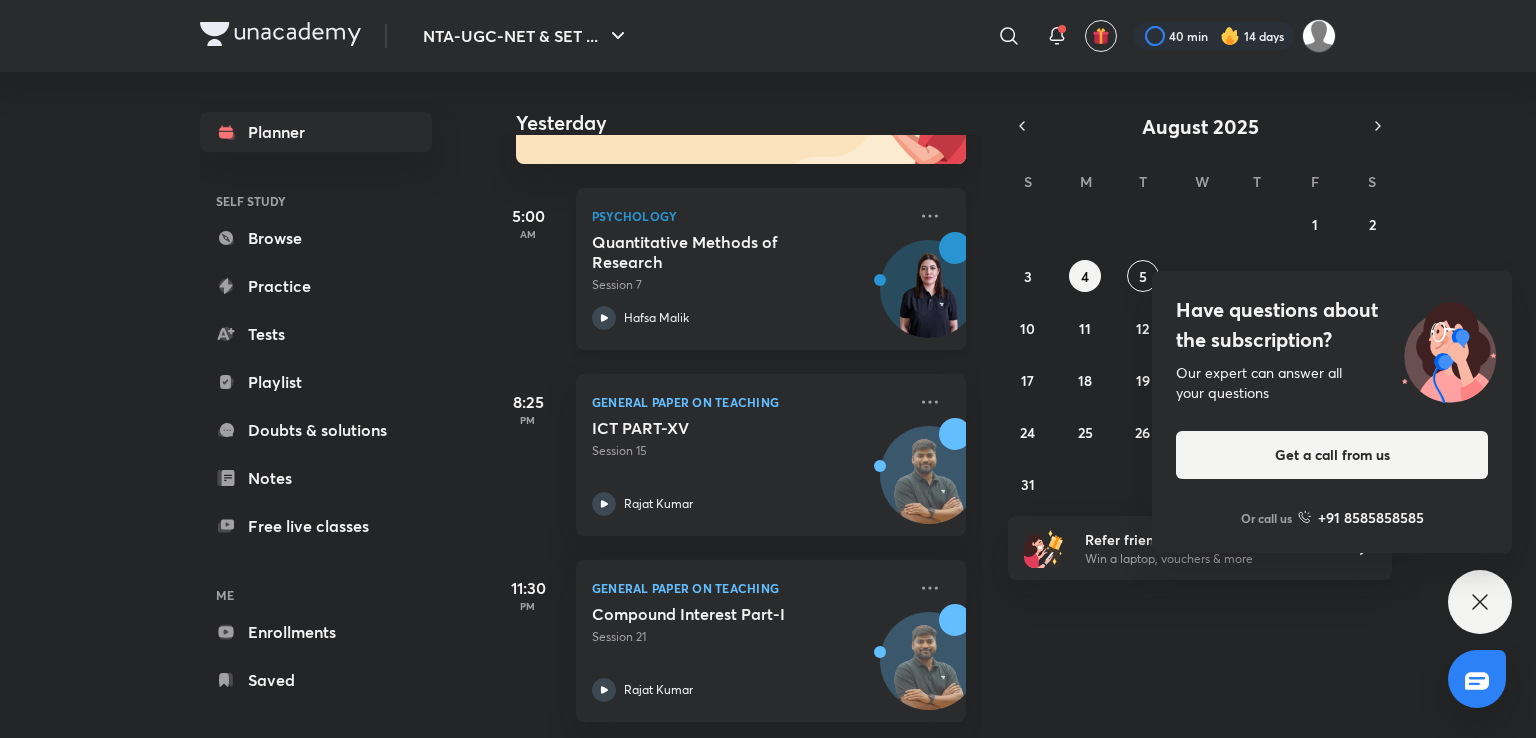 scroll, scrollTop: 264, scrollLeft: 0, axis: vertical 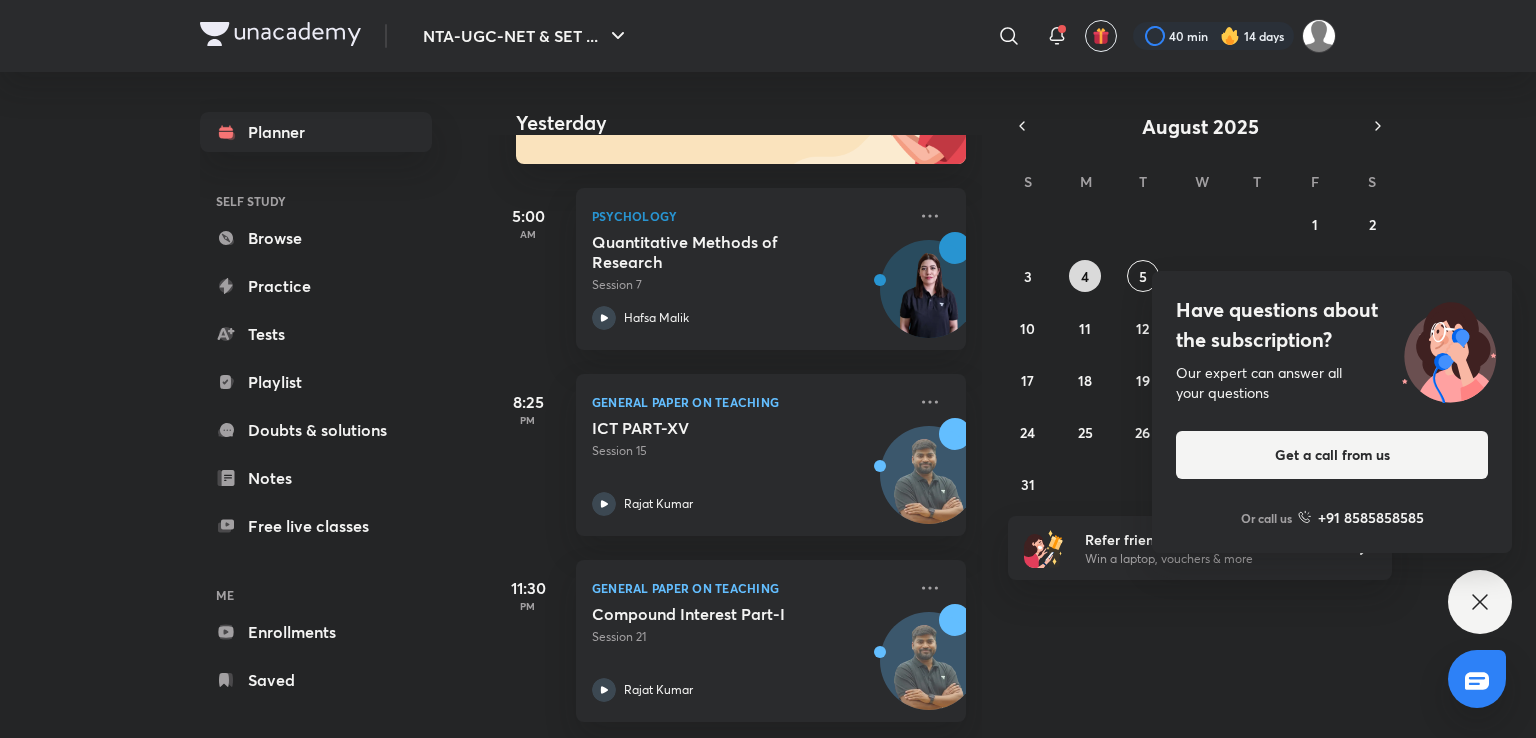 click on "4" at bounding box center (1085, 276) 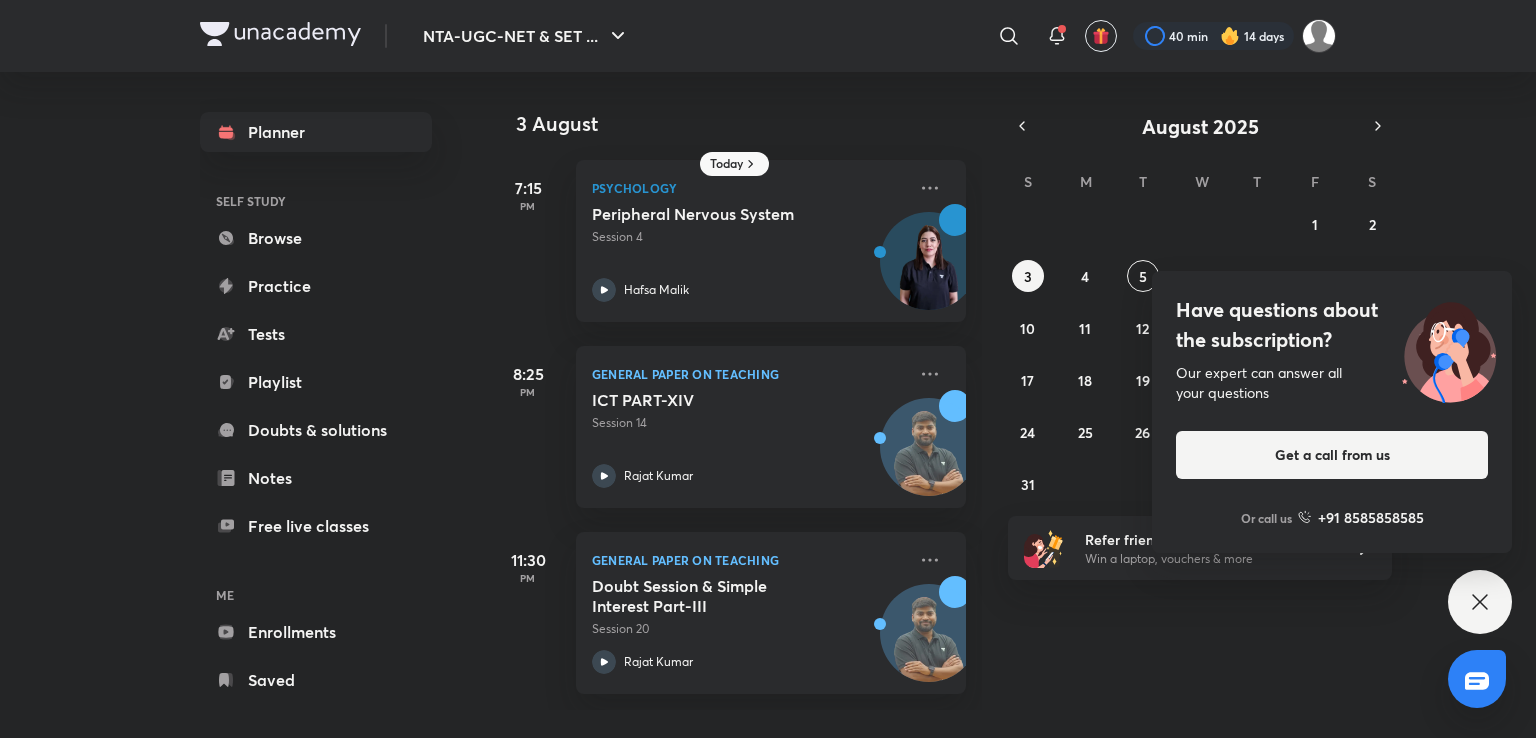 click 